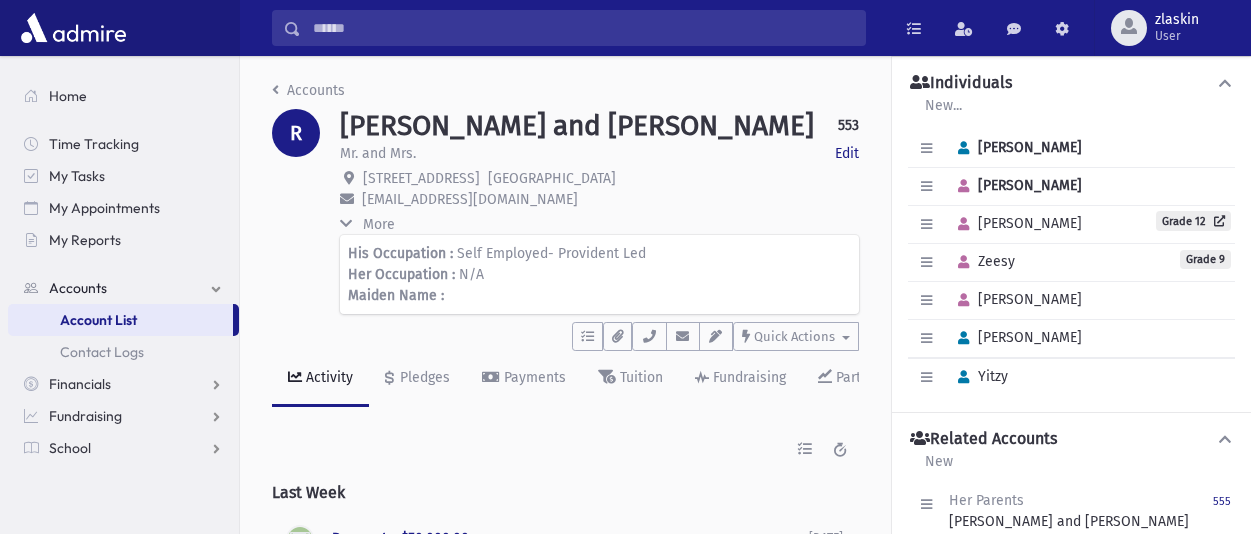 scroll, scrollTop: 0, scrollLeft: 0, axis: both 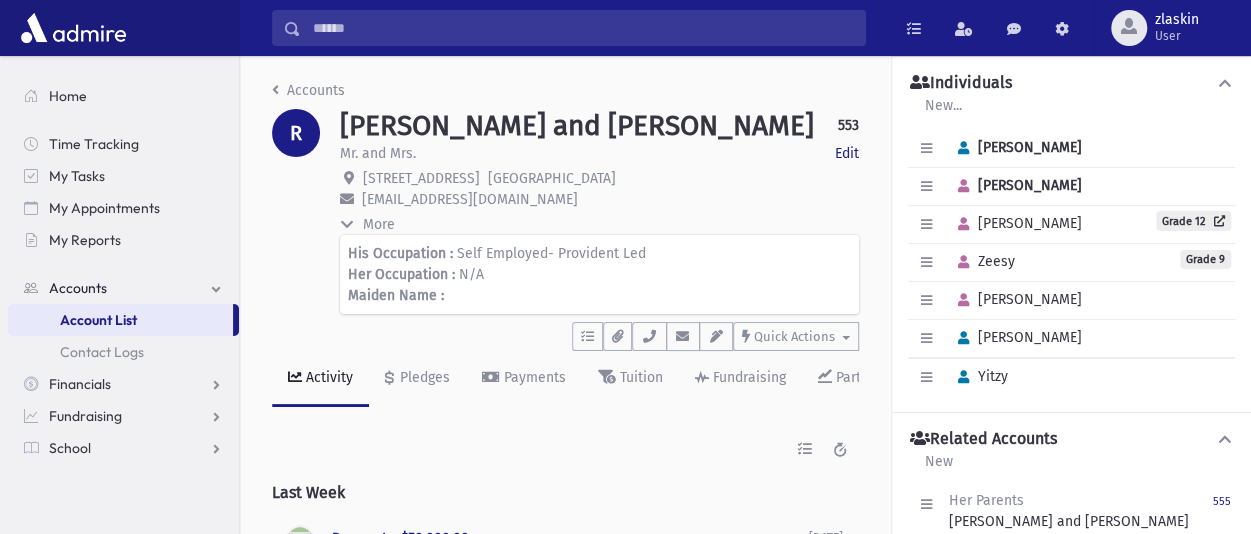 click at bounding box center (583, 28) 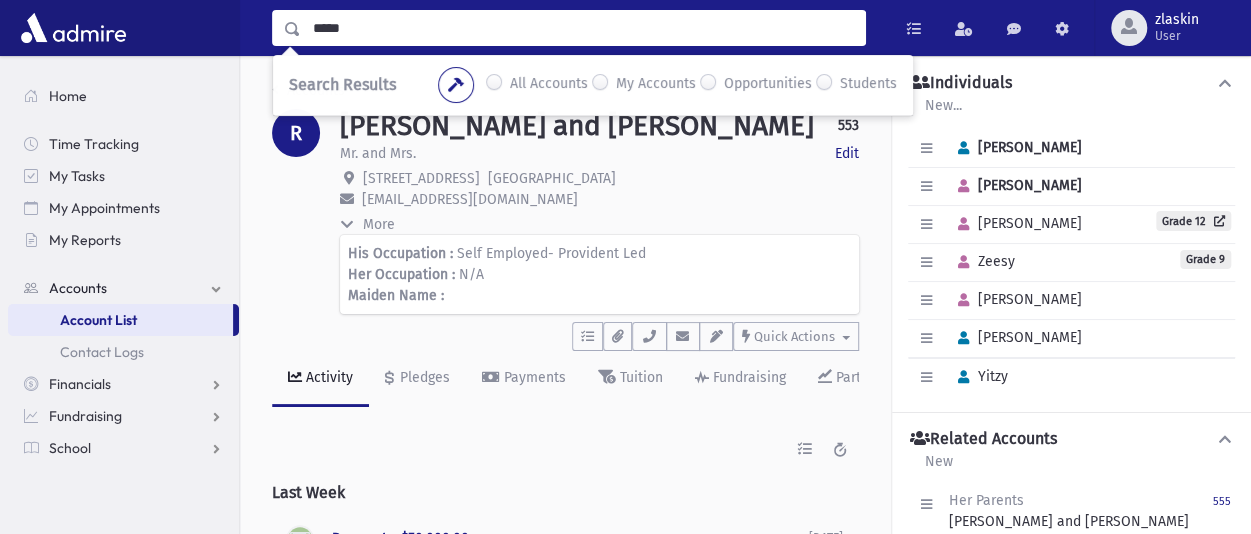 type on "*****" 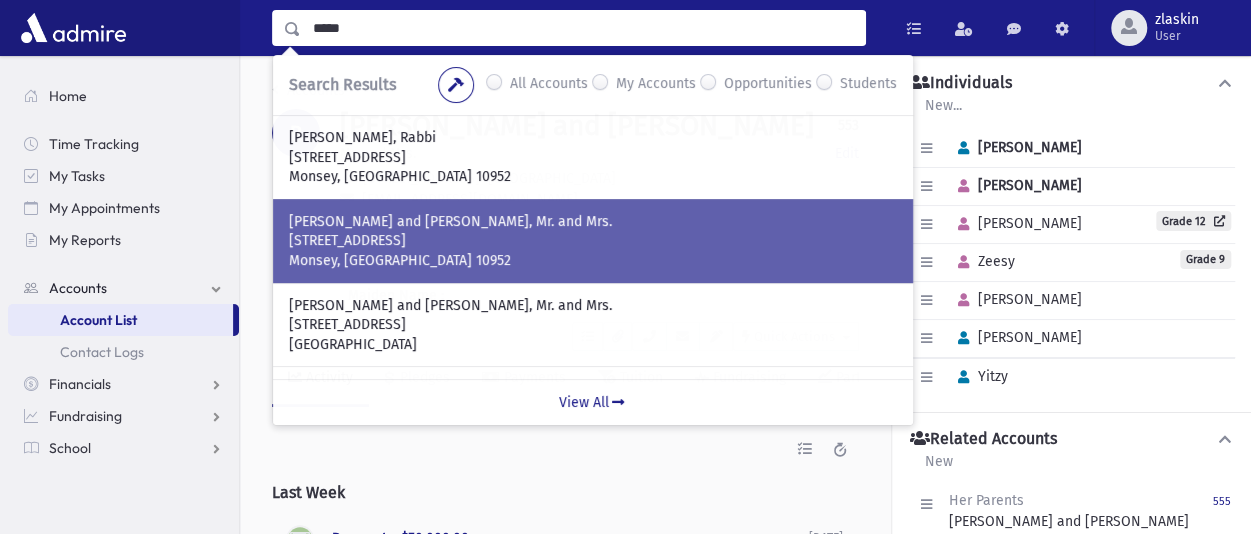 click on "14 Valencia Drive" at bounding box center (593, 241) 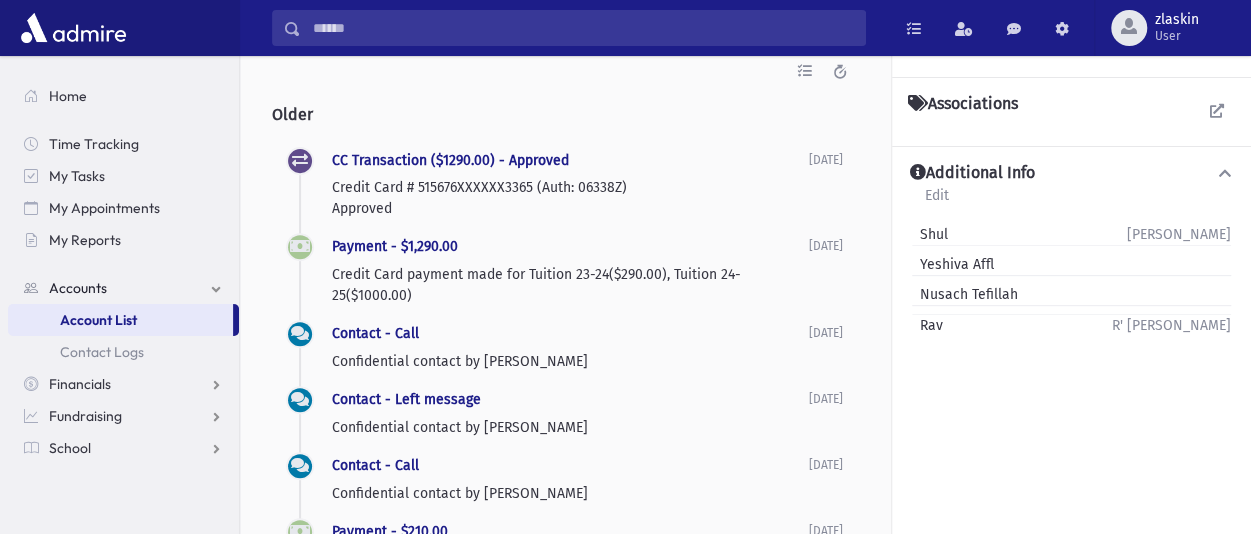 scroll, scrollTop: 300, scrollLeft: 0, axis: vertical 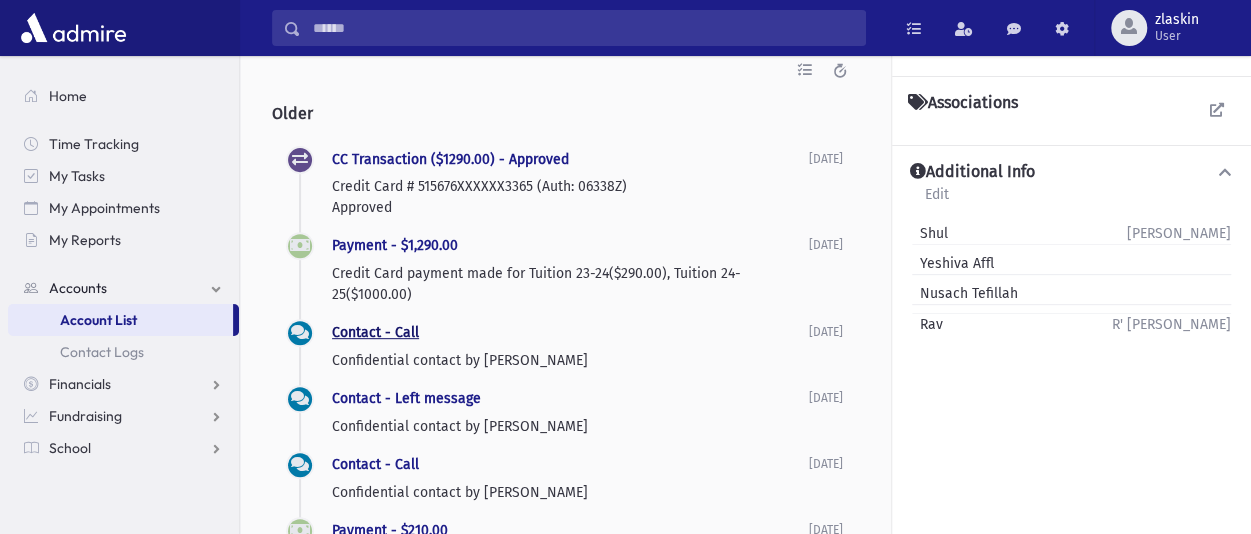 click on "Contact - Call" at bounding box center (375, 332) 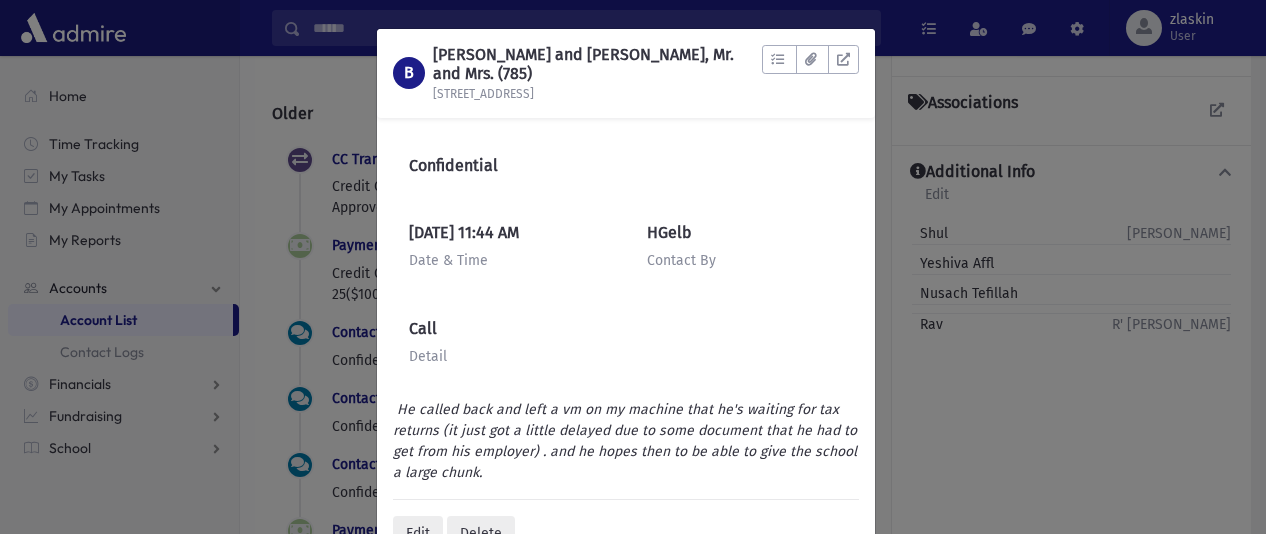 click on "B
BRAUN, Chaim and Leah, Mr. and Mrs. (785)
14 Valencia Drive
To Do's
No open tasks
Show List
Documents
No documents
Show List" at bounding box center [633, 267] 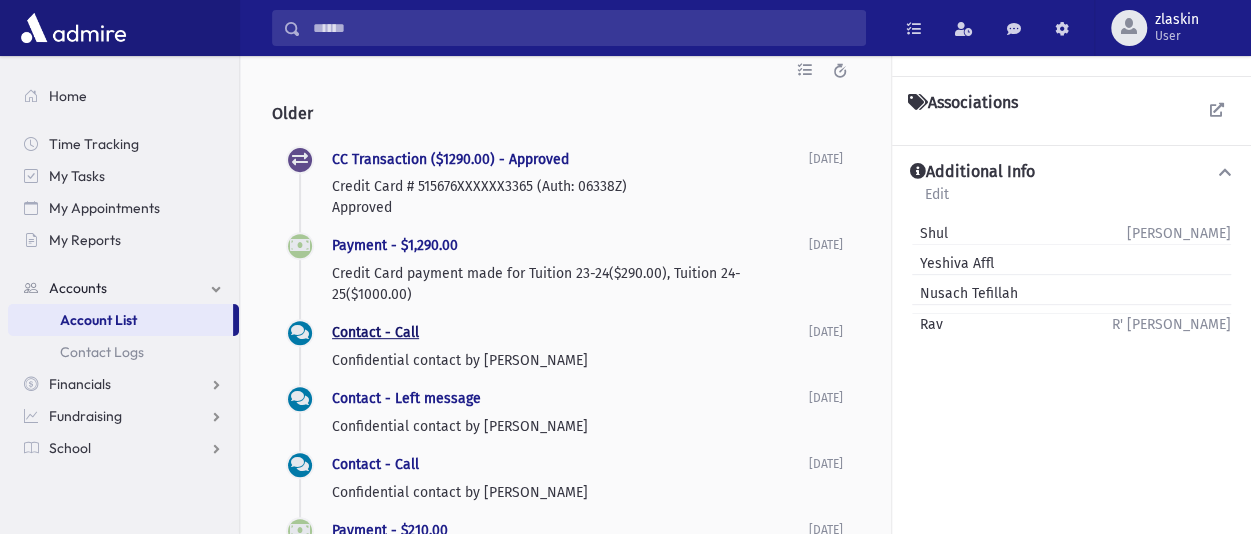 click on "Contact - Call" at bounding box center [375, 332] 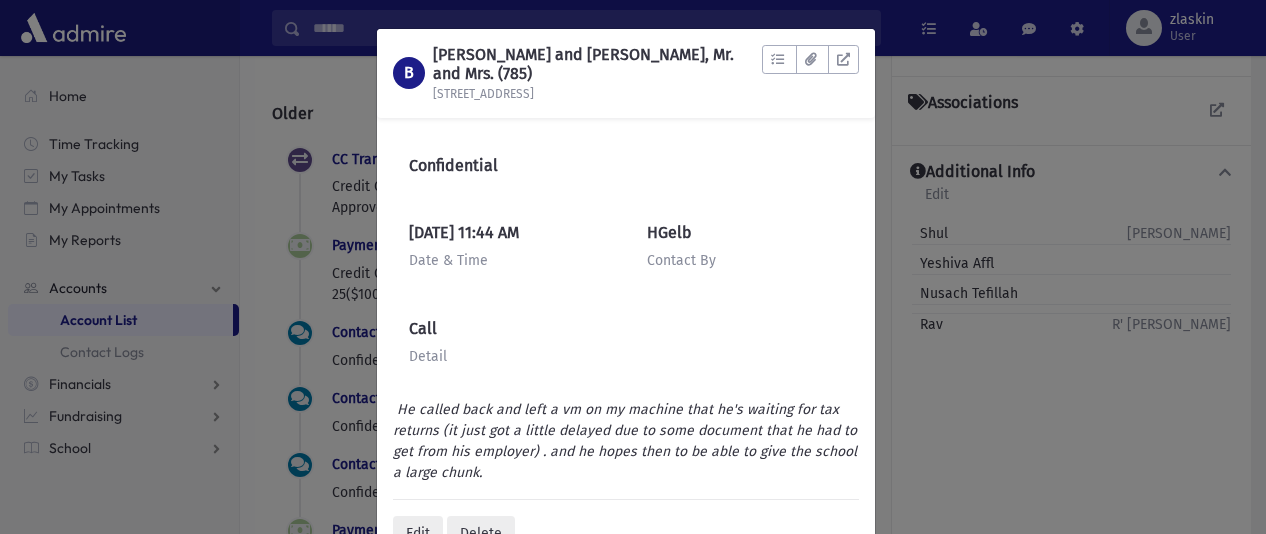 click on "B
BRAUN, Chaim and Leah, Mr. and Mrs. (785)
14 Valencia Drive
To Do's
No open tasks
Show List
Documents
No documents
Show List" at bounding box center [633, 267] 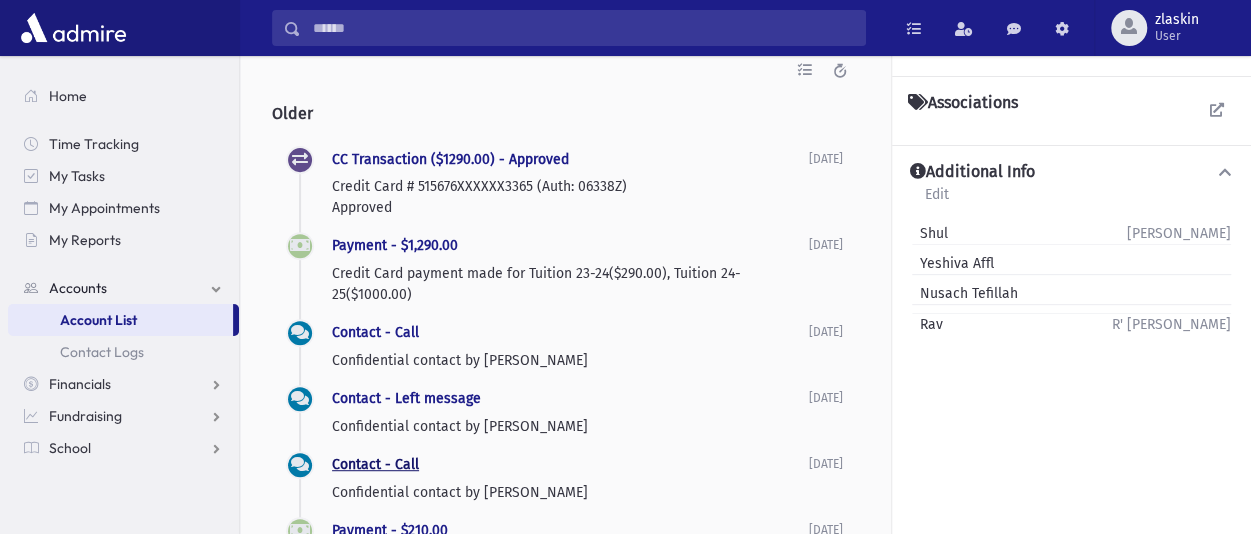 click on "Contact - Call" at bounding box center [375, 464] 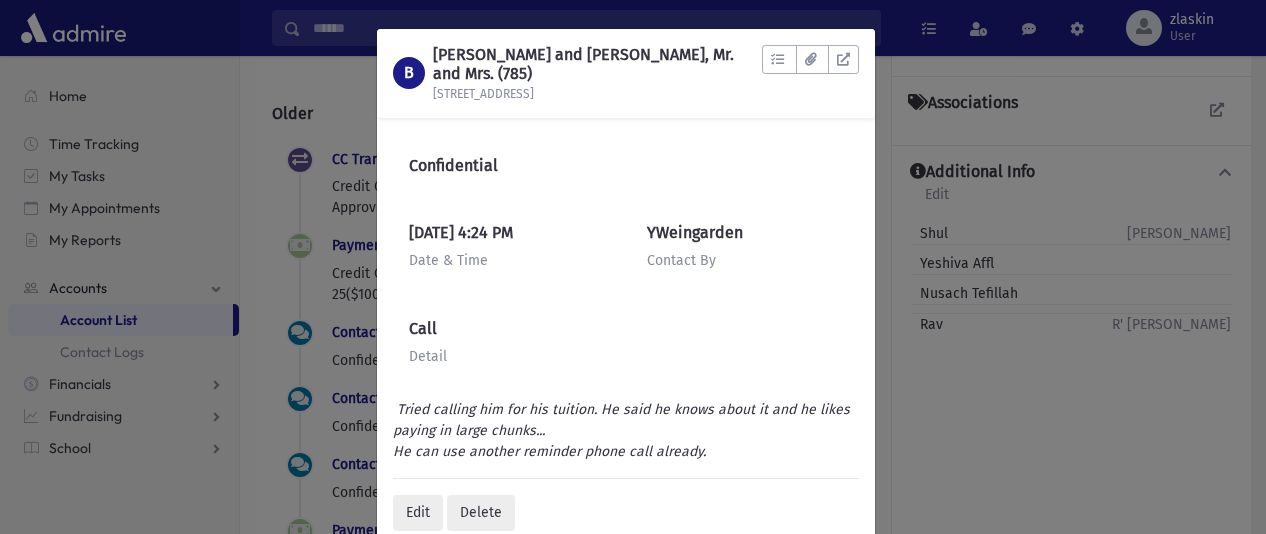 click on "Confidential
3/3/2025 4:24 PM
Date & Time
YWeingarden
Contact By
Call
Detail
Edit
Delete" at bounding box center (626, 336) 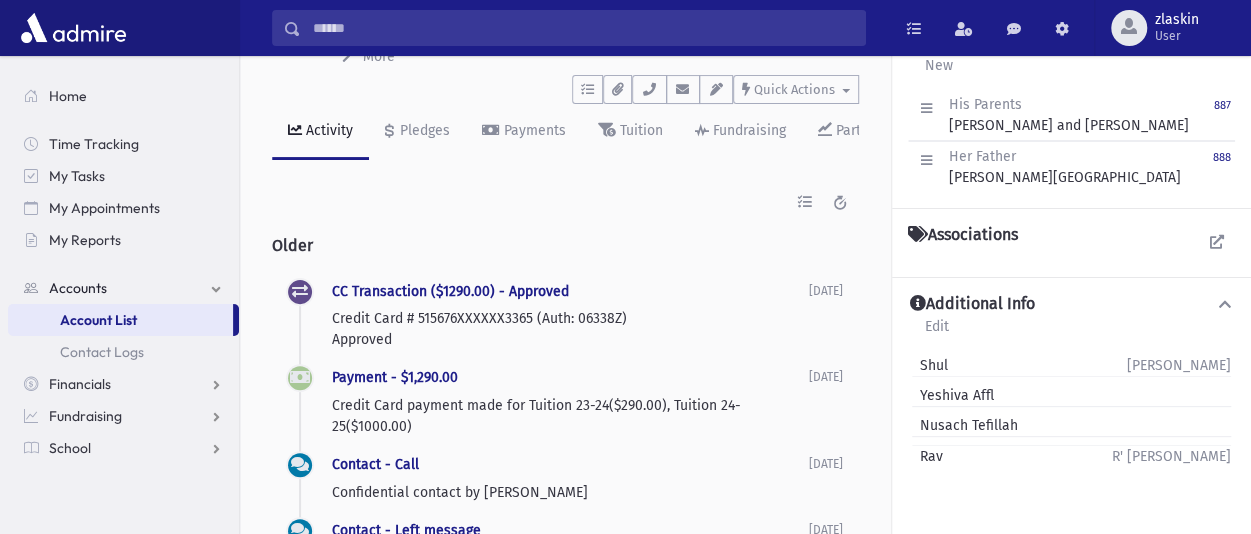 scroll, scrollTop: 200, scrollLeft: 0, axis: vertical 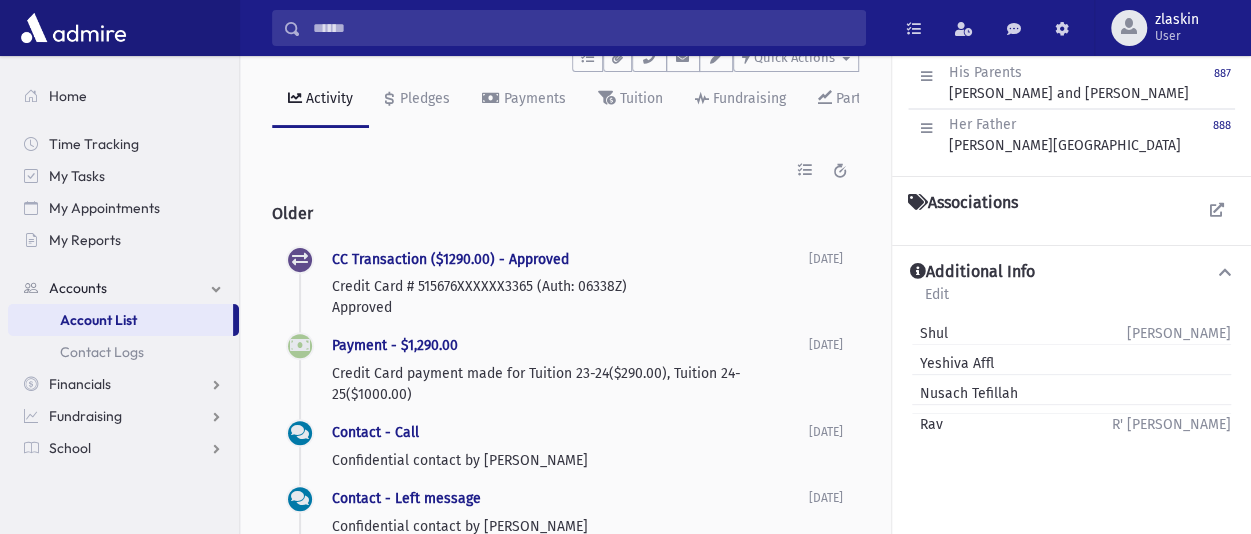 click at bounding box center [583, 28] 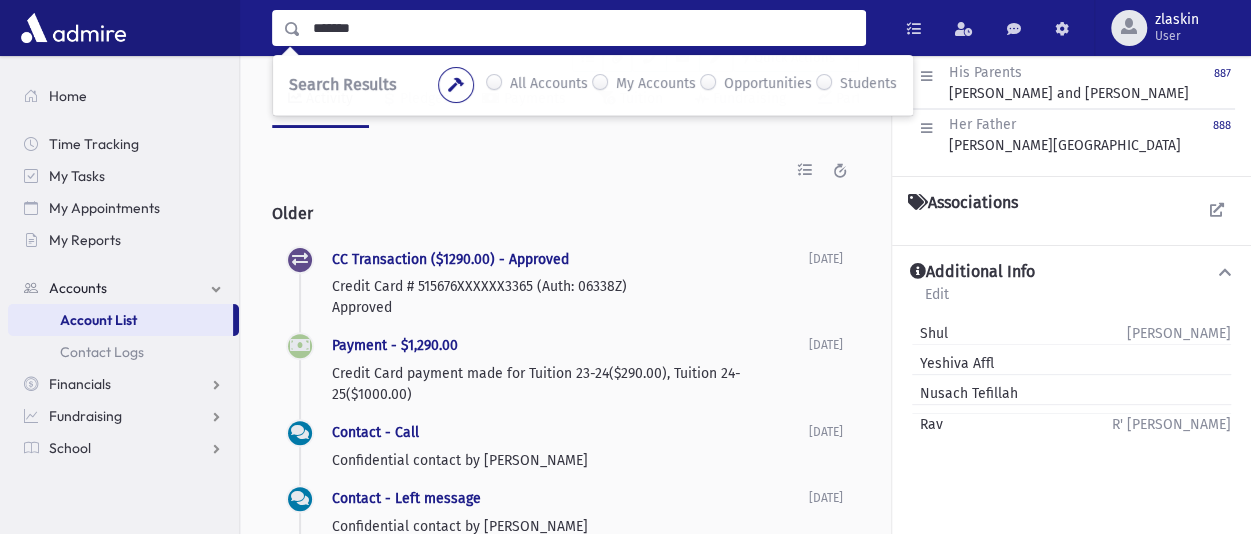 type on "*******" 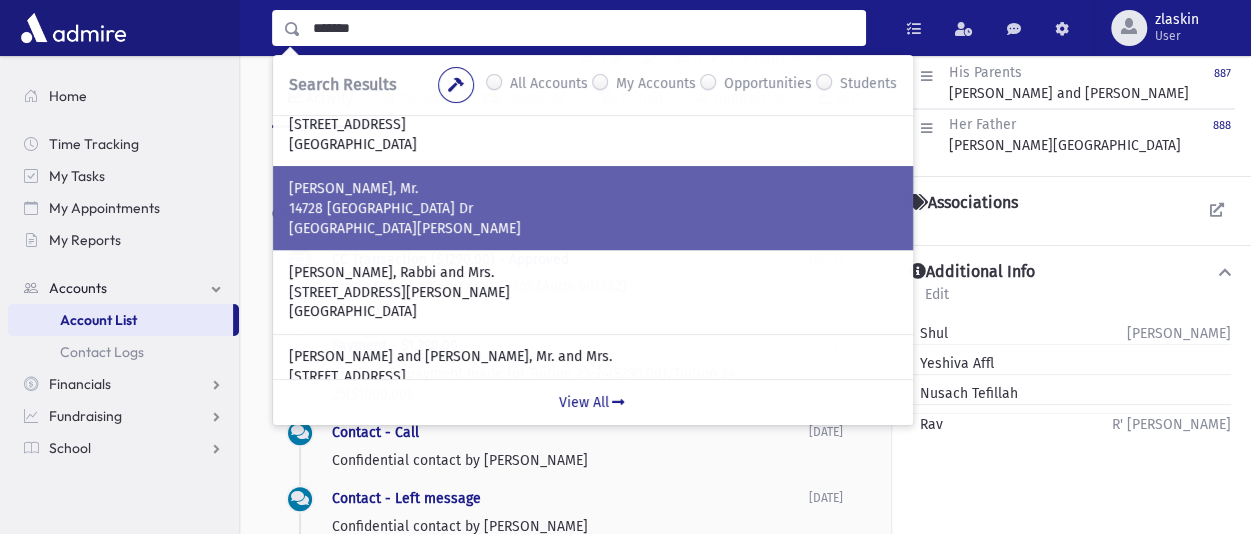 scroll, scrollTop: 236, scrollLeft: 0, axis: vertical 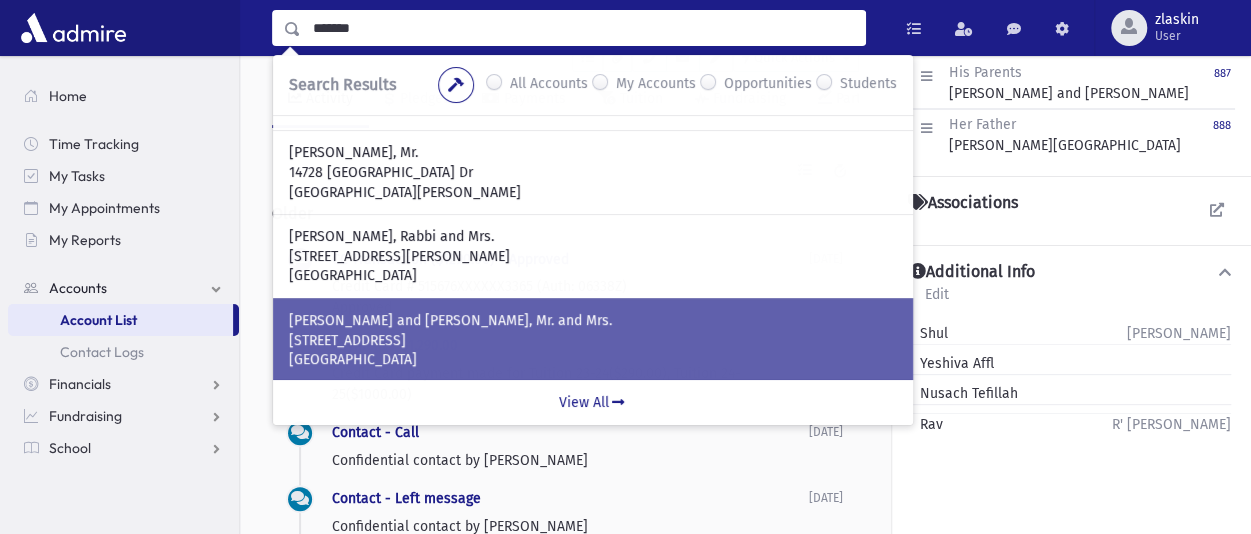 click on "581 Union Road" at bounding box center [593, 341] 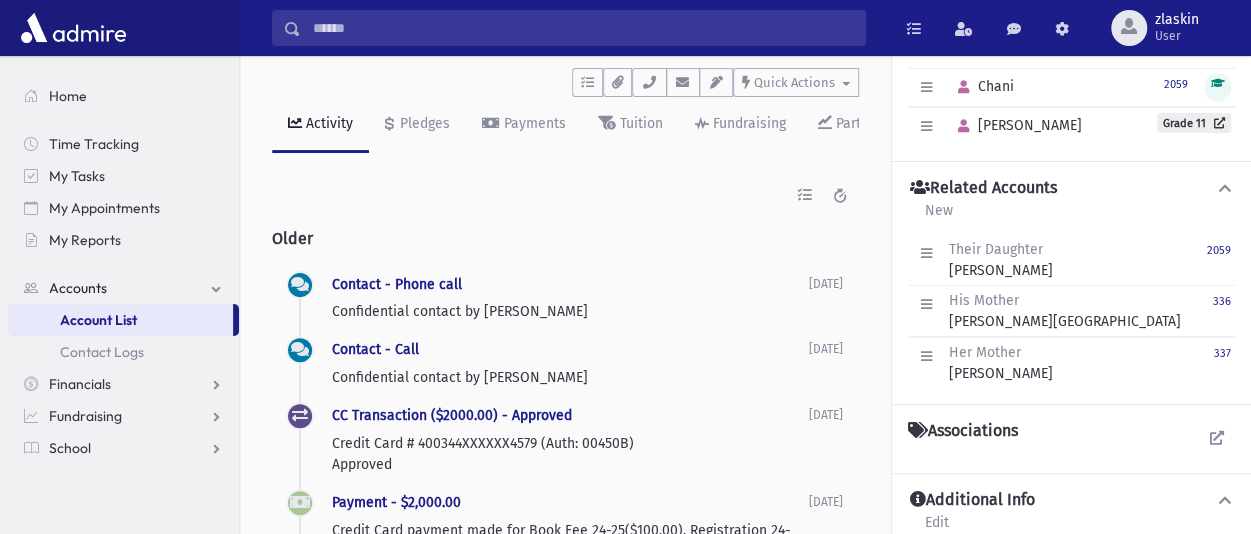 scroll, scrollTop: 200, scrollLeft: 0, axis: vertical 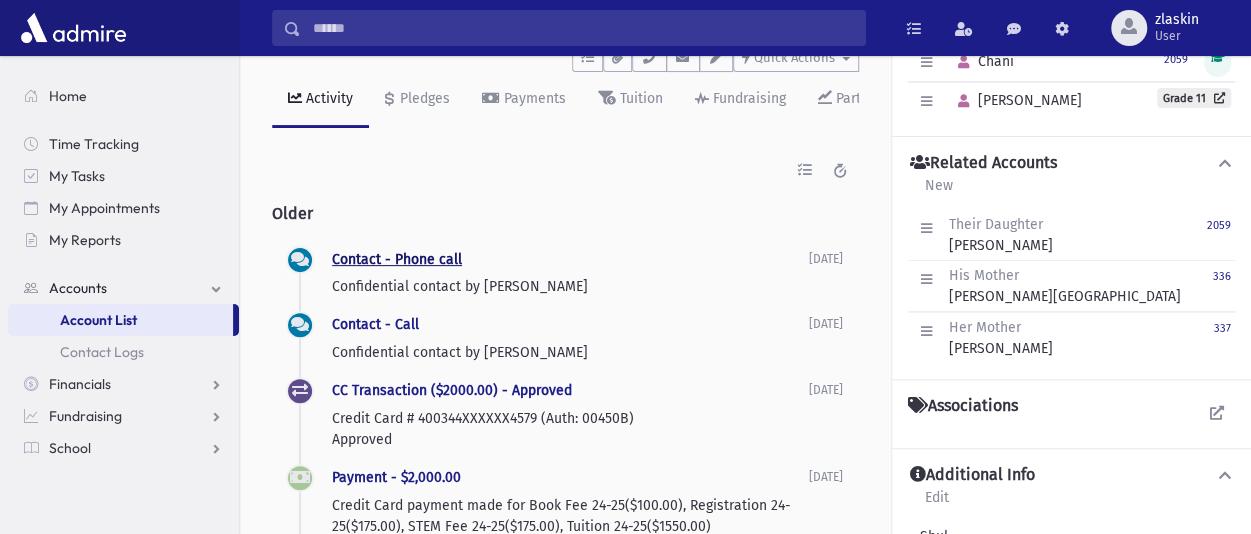 click on "Contact - Phone call" at bounding box center (397, 259) 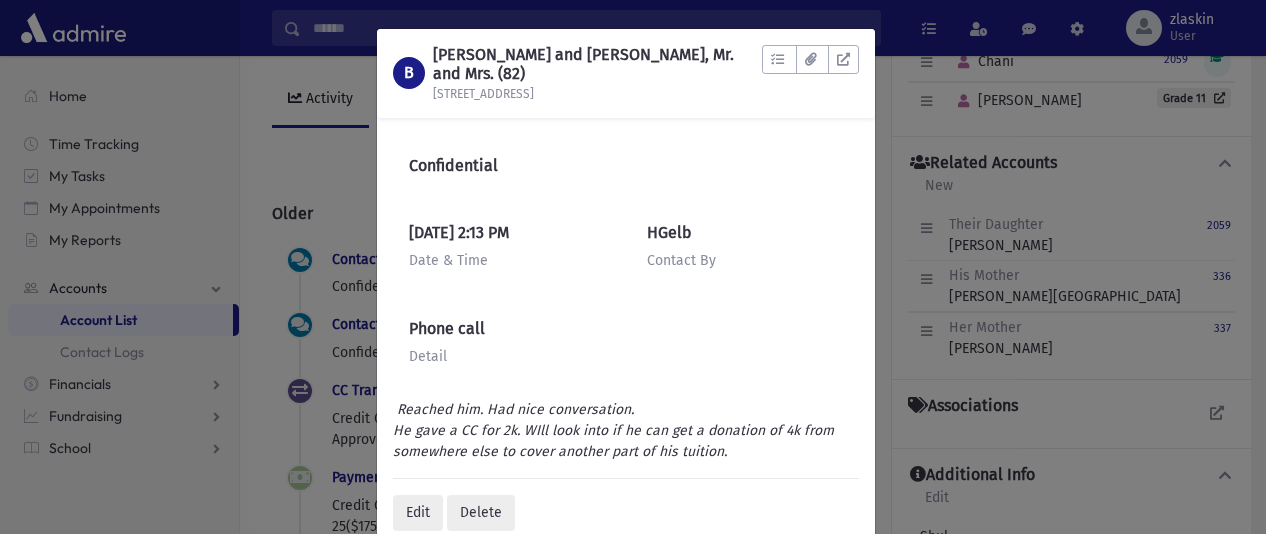 click on "B
BOTNICK, Yossi and Rochel Leah, Mr. and Mrs. (82)
581 Union Road
To Do's
No open tasks
Show List
Documents
No documents
Show List" at bounding box center (633, 267) 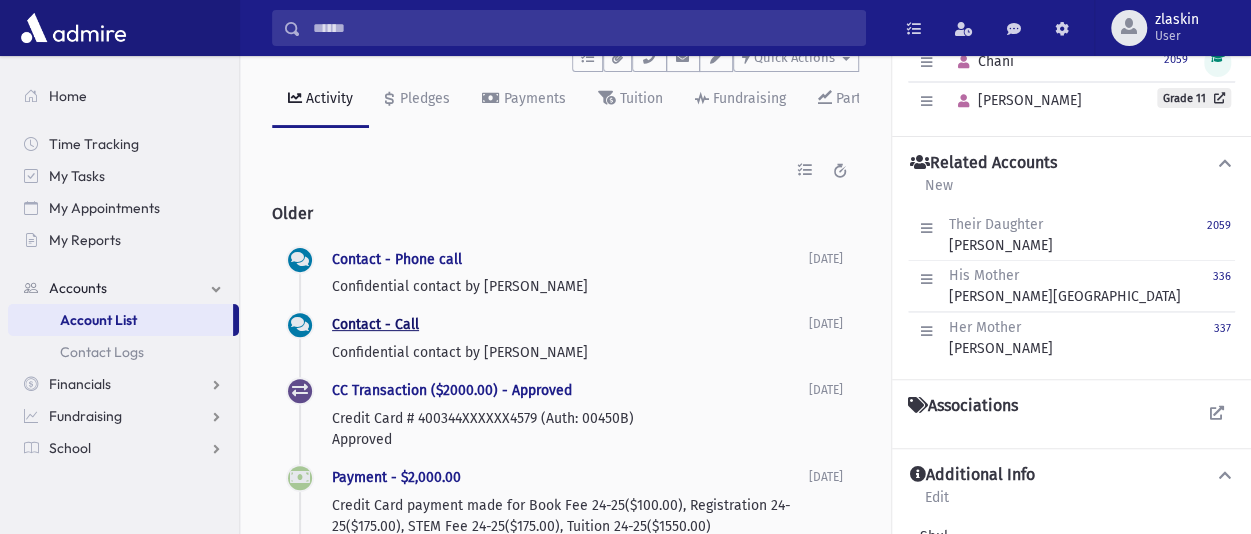 click on "Contact - Call" at bounding box center [375, 324] 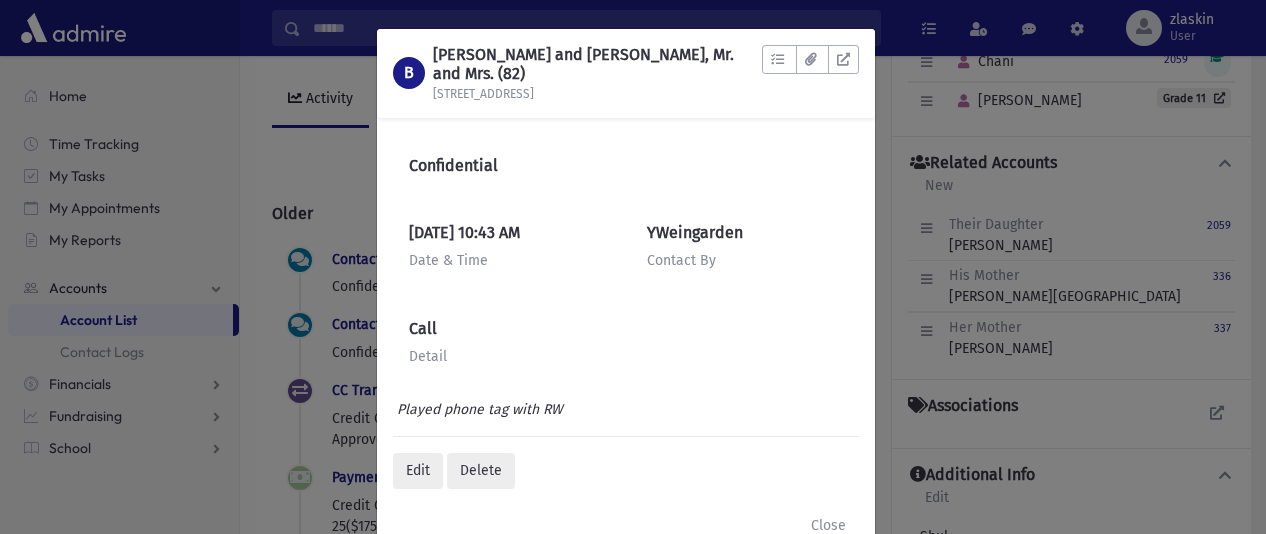 click on "B
BOTNICK, Yossi and Rochel Leah, Mr. and Mrs. (82)
581 Union Road
To Do's
No open tasks
Show List
Documents
No documents
Show List" at bounding box center (633, 267) 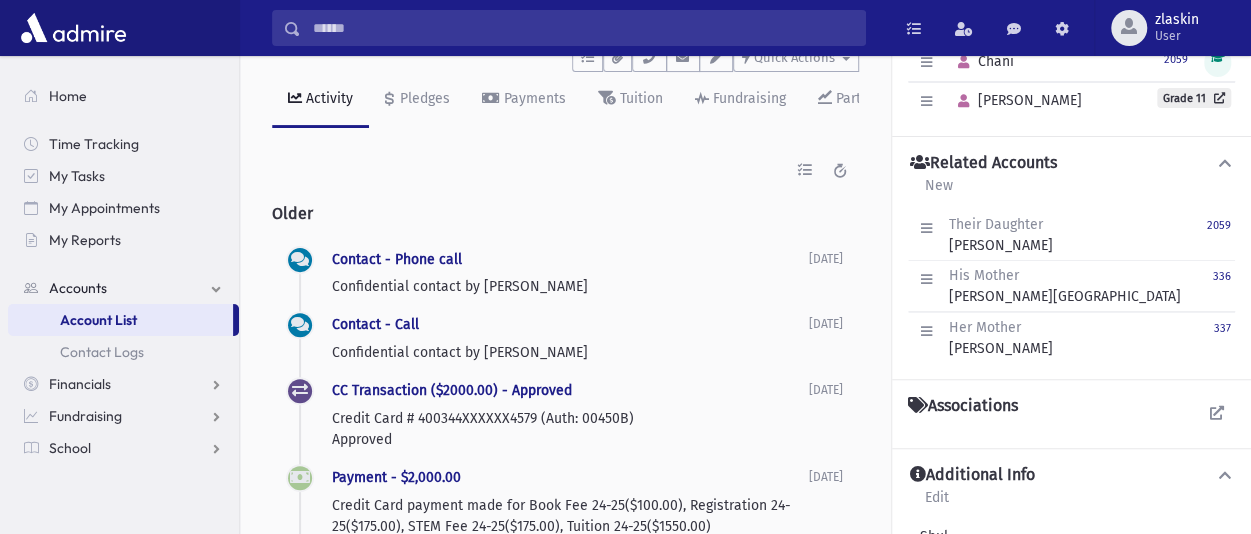 scroll, scrollTop: 0, scrollLeft: 0, axis: both 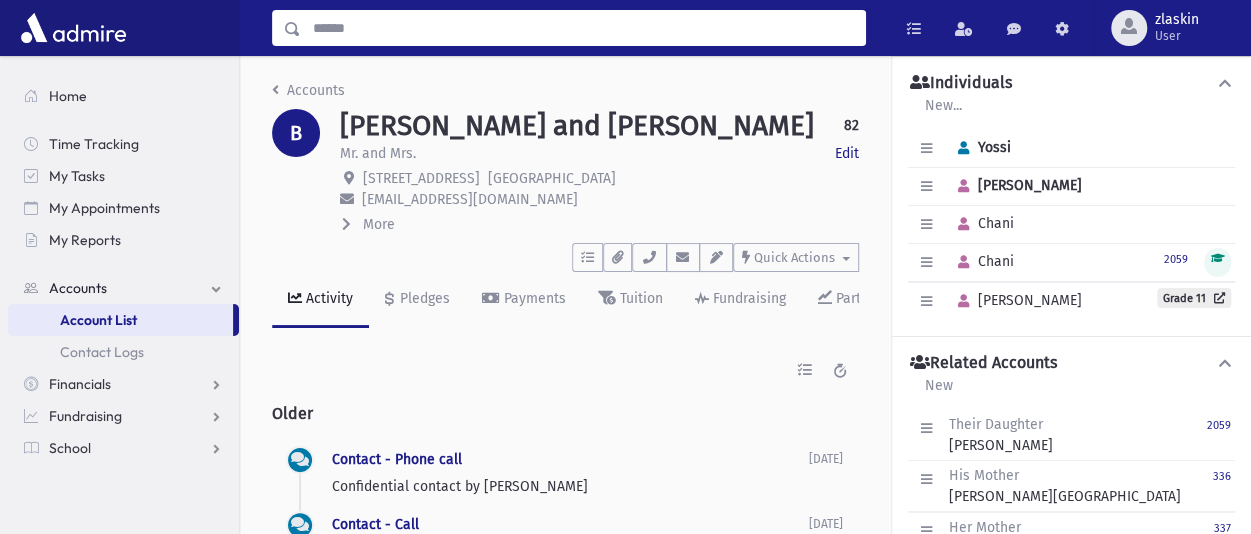 click at bounding box center [583, 28] 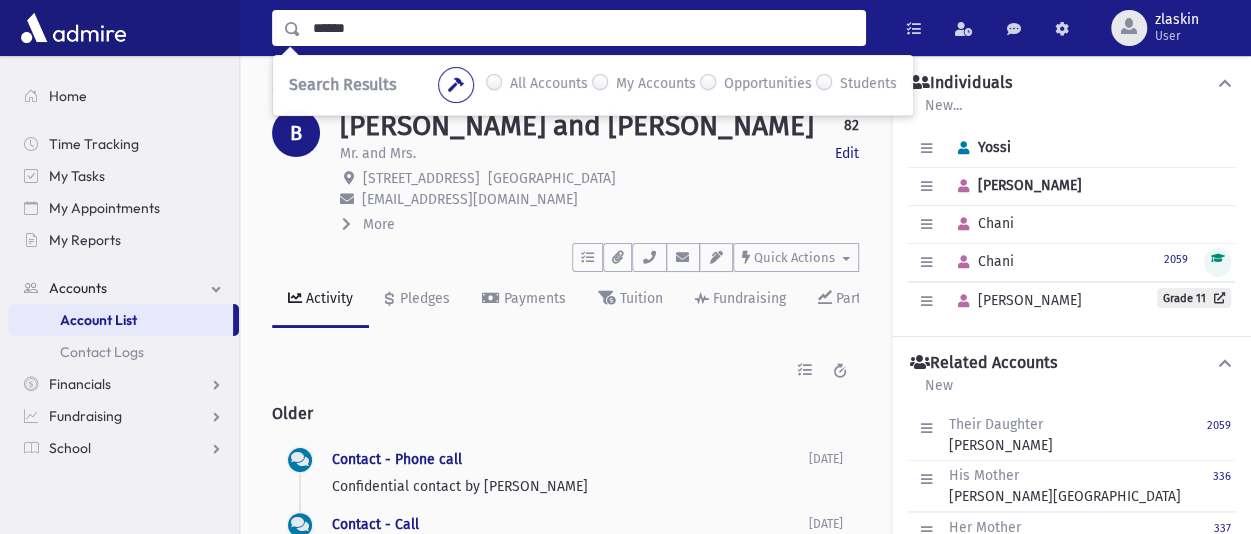 type on "******" 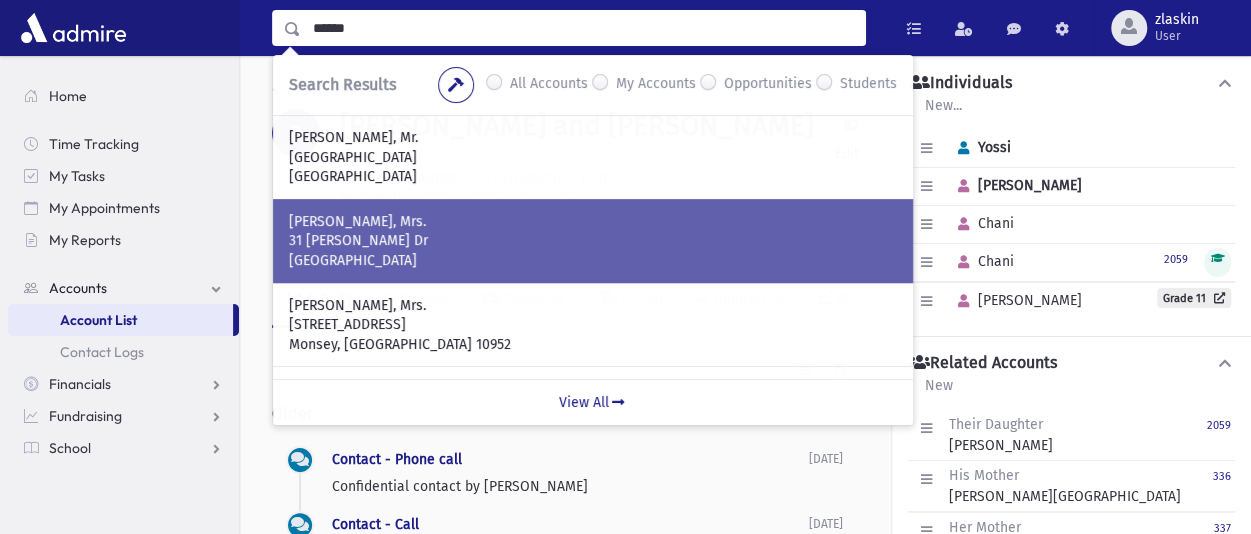 click on "31 [PERSON_NAME] Dr" at bounding box center (593, 241) 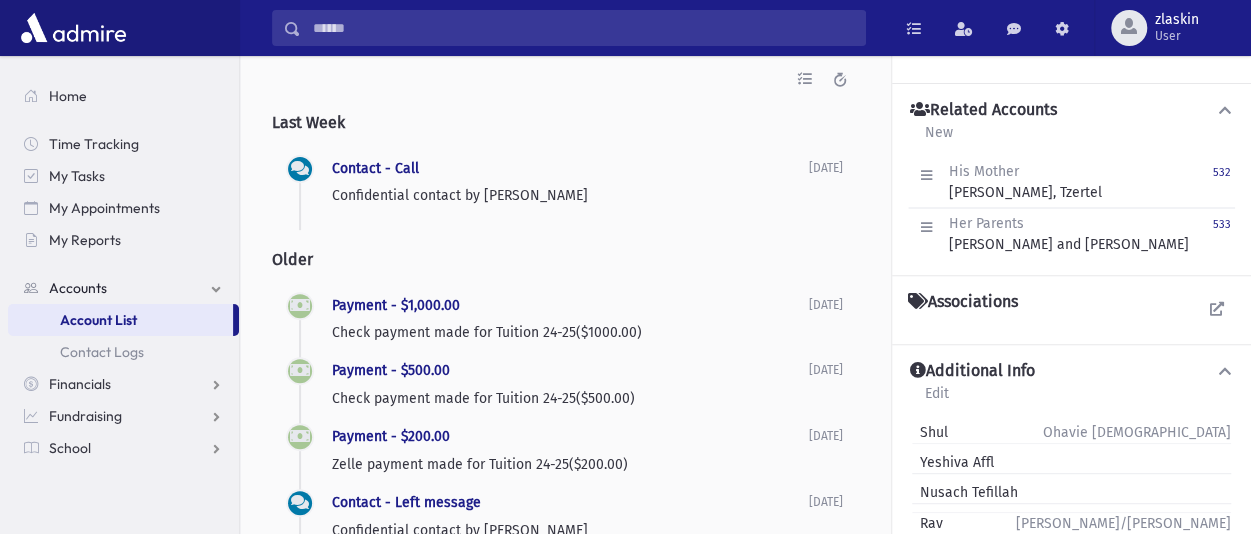 scroll, scrollTop: 300, scrollLeft: 0, axis: vertical 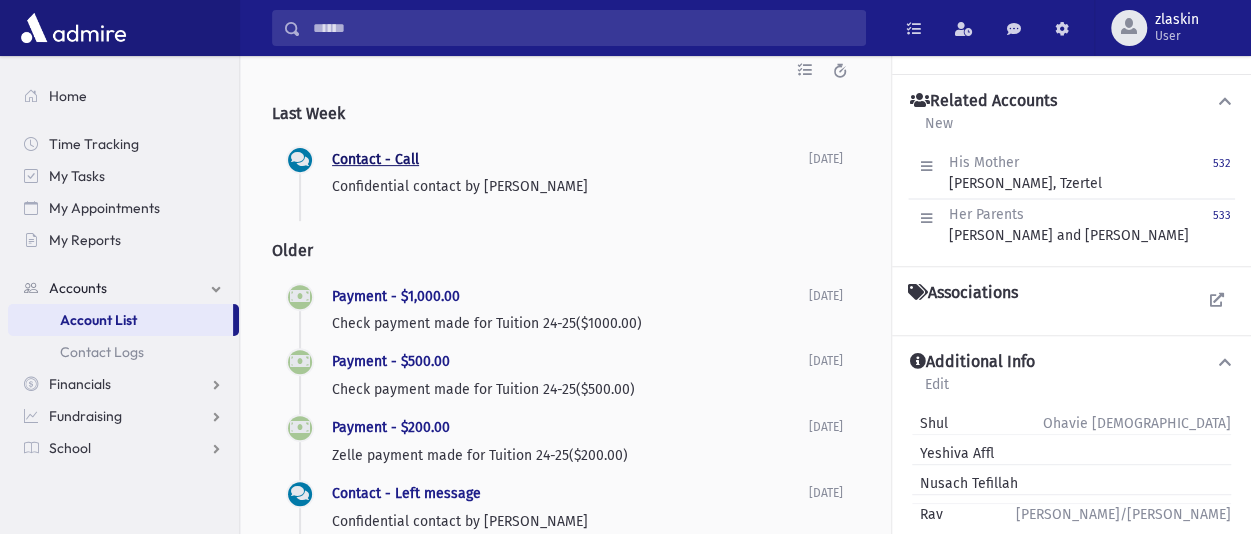click on "Contact - Call" at bounding box center (375, 159) 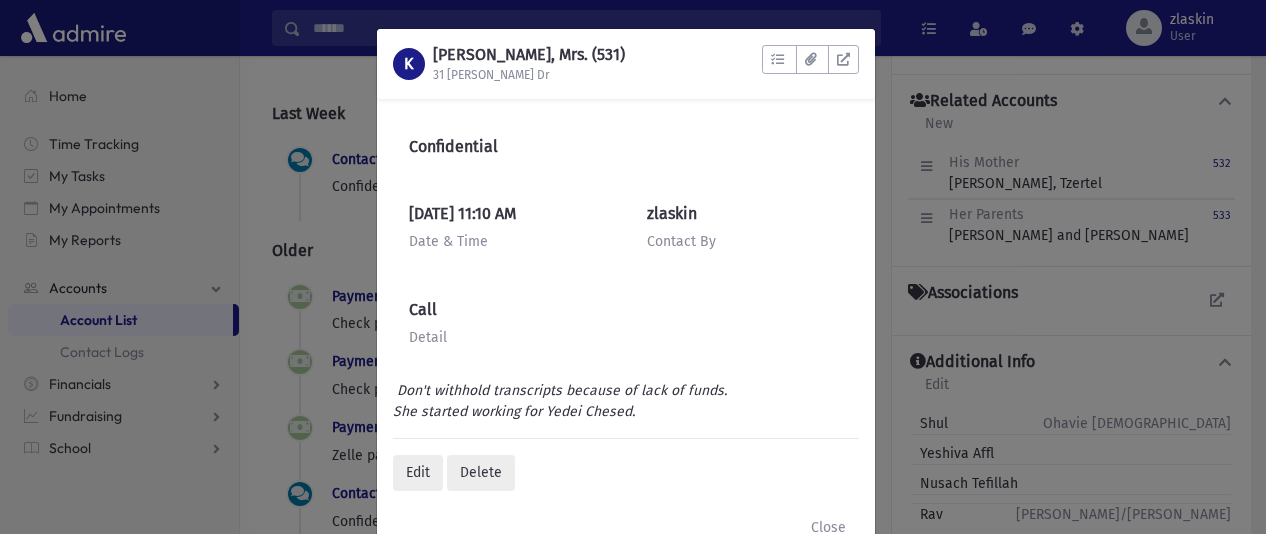 click on "K
[PERSON_NAME], Mrs. (531)
31 [PERSON_NAME] Dr
To Do's
No open tasks
Show List
Documents
No documents
Show List" at bounding box center (633, 267) 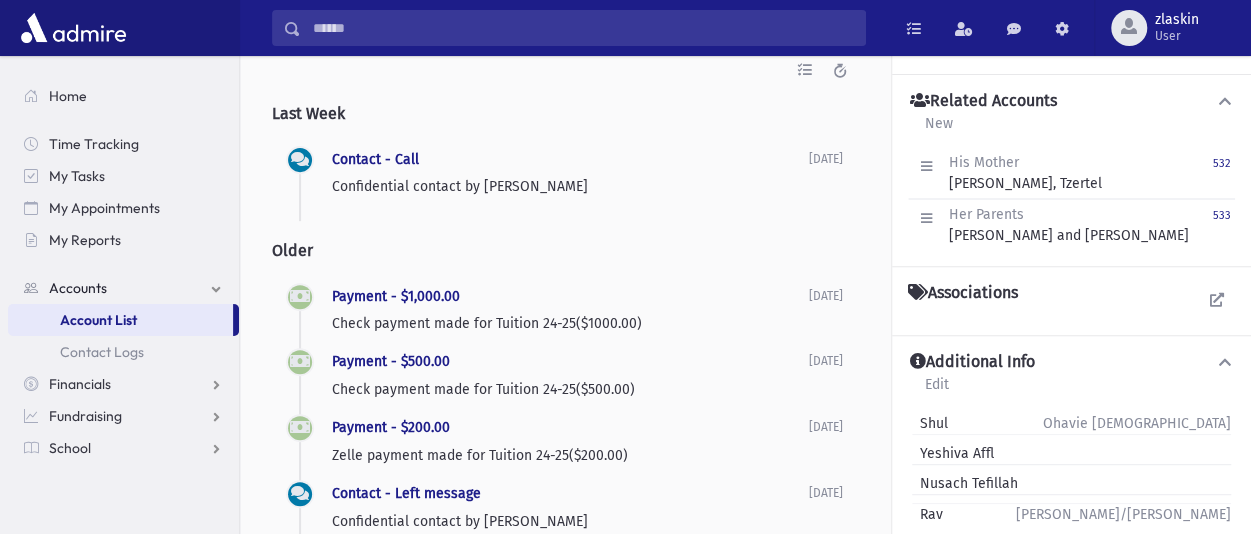 scroll, scrollTop: 400, scrollLeft: 0, axis: vertical 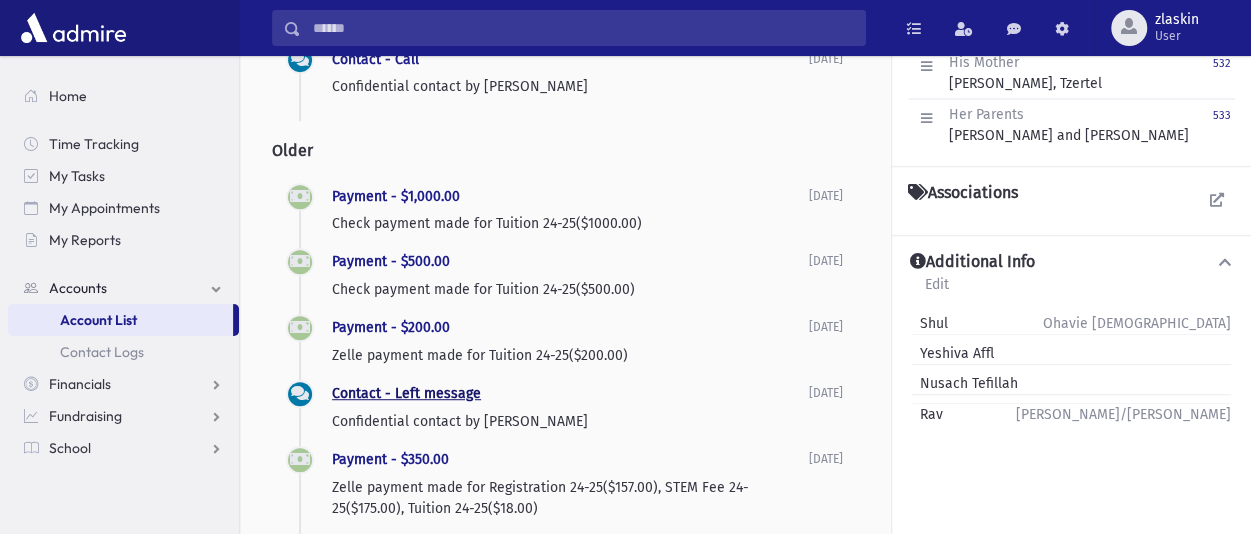 click on "Contact - Left message" at bounding box center (406, 393) 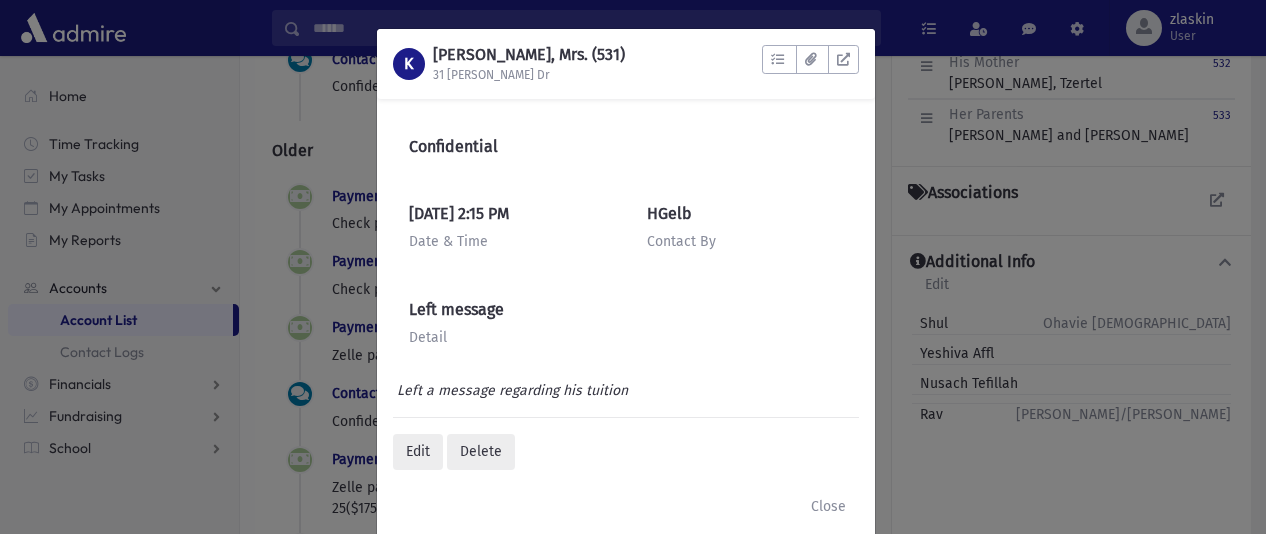 click on "K
[PERSON_NAME], Mrs. (531)
31 [PERSON_NAME] Dr
To Do's
No open tasks
Show List
Documents
No documents
Show List" at bounding box center (633, 267) 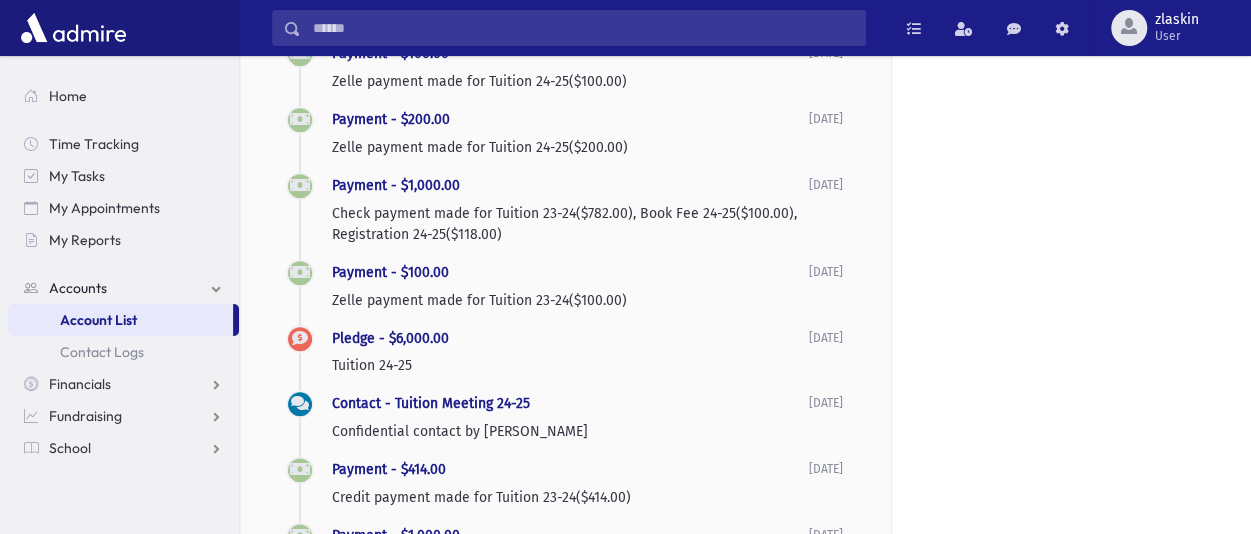 scroll, scrollTop: 1000, scrollLeft: 0, axis: vertical 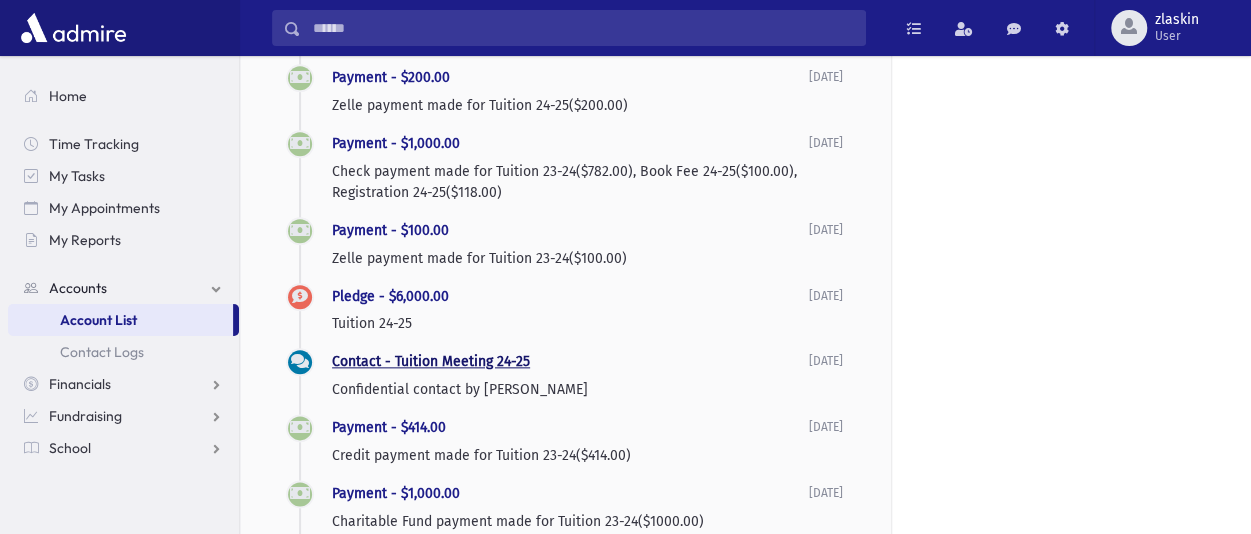 click on "Contact - Tuition Meeting 24-25" at bounding box center (431, 361) 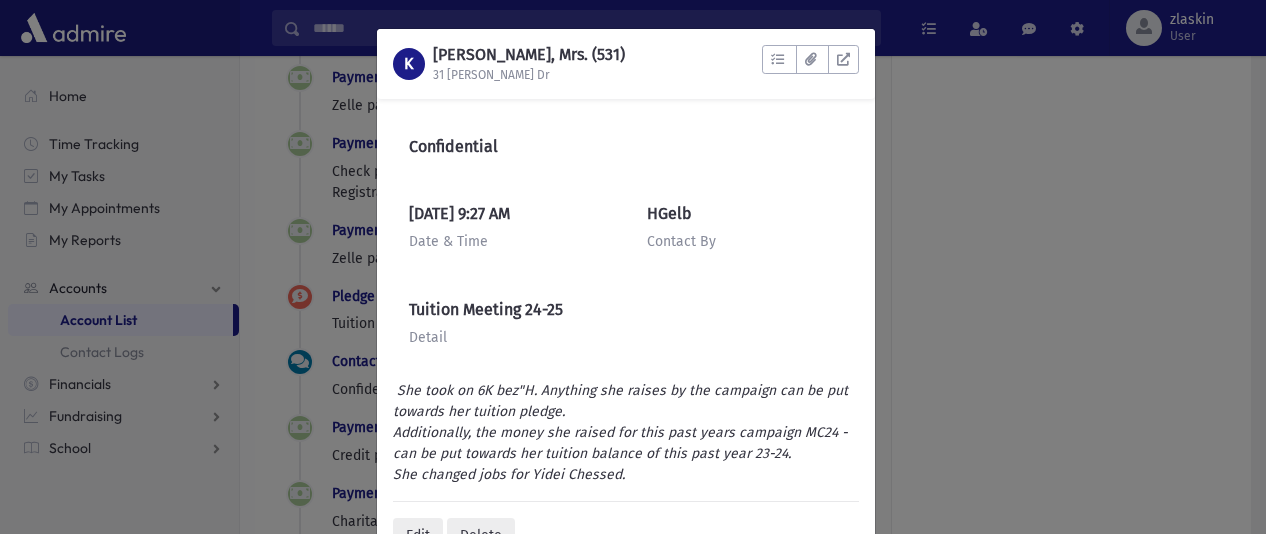 click on "K
[PERSON_NAME], Mrs. (531)
31 [PERSON_NAME] Dr
To Do's
No open tasks
Show List
Documents
No documents
Show List" at bounding box center [633, 267] 